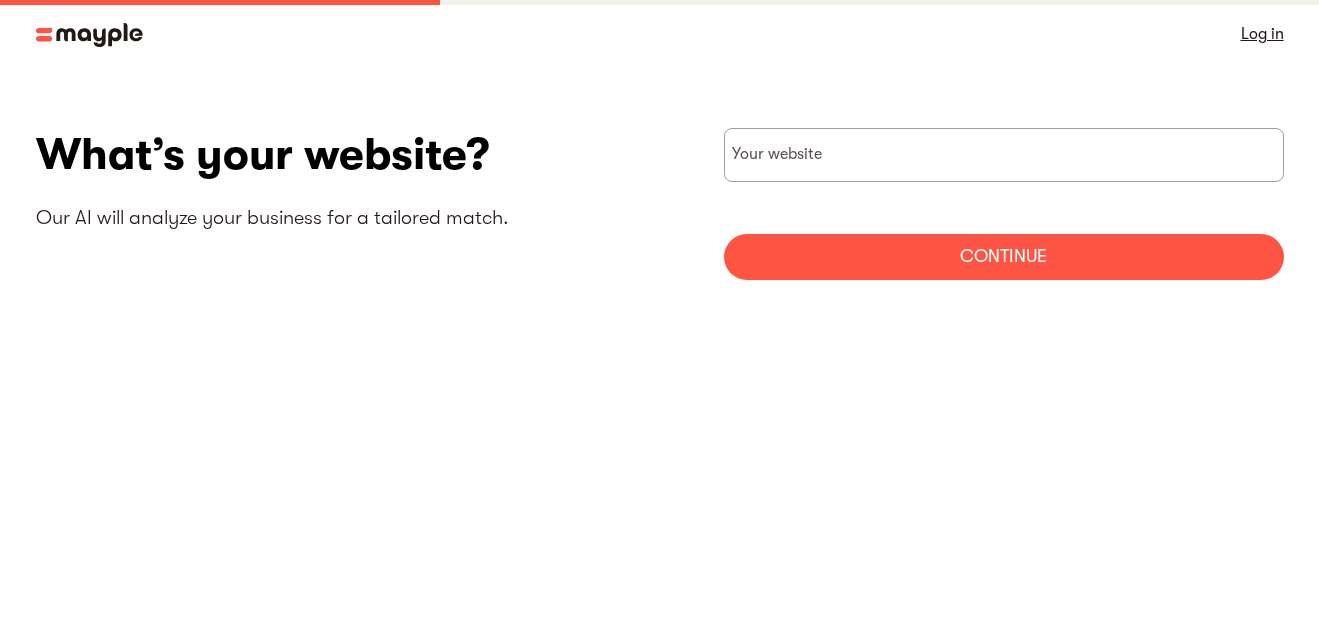 scroll, scrollTop: 0, scrollLeft: 0, axis: both 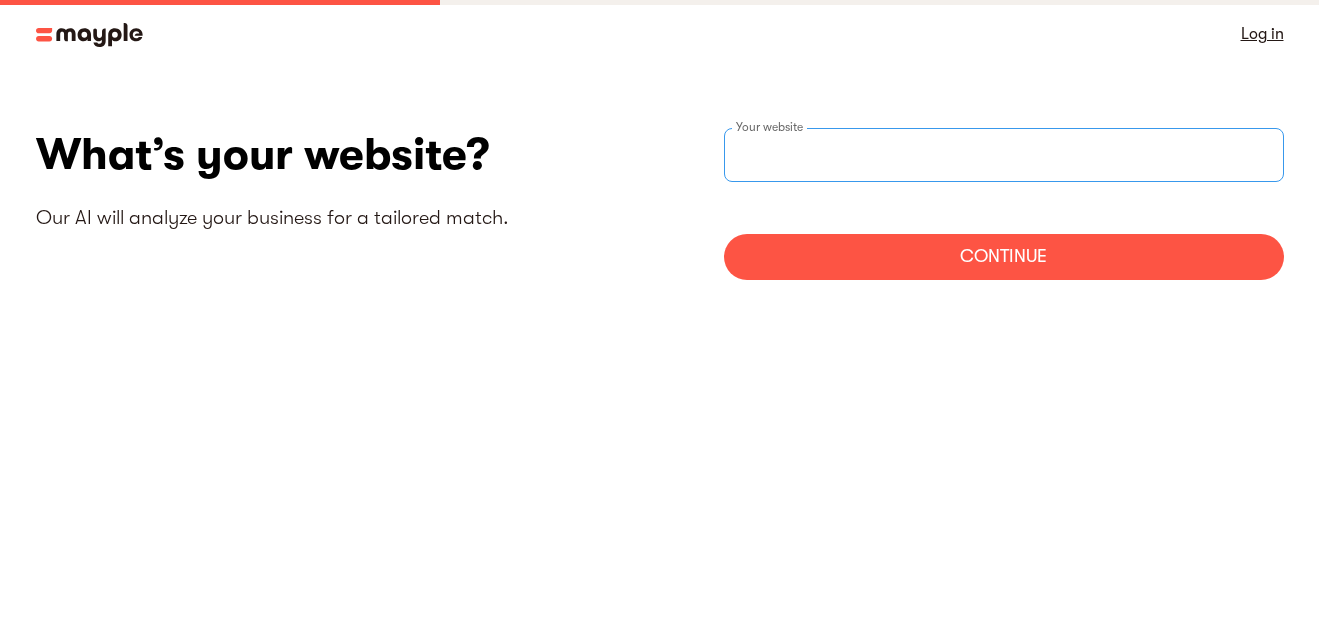 click at bounding box center (1004, 155) 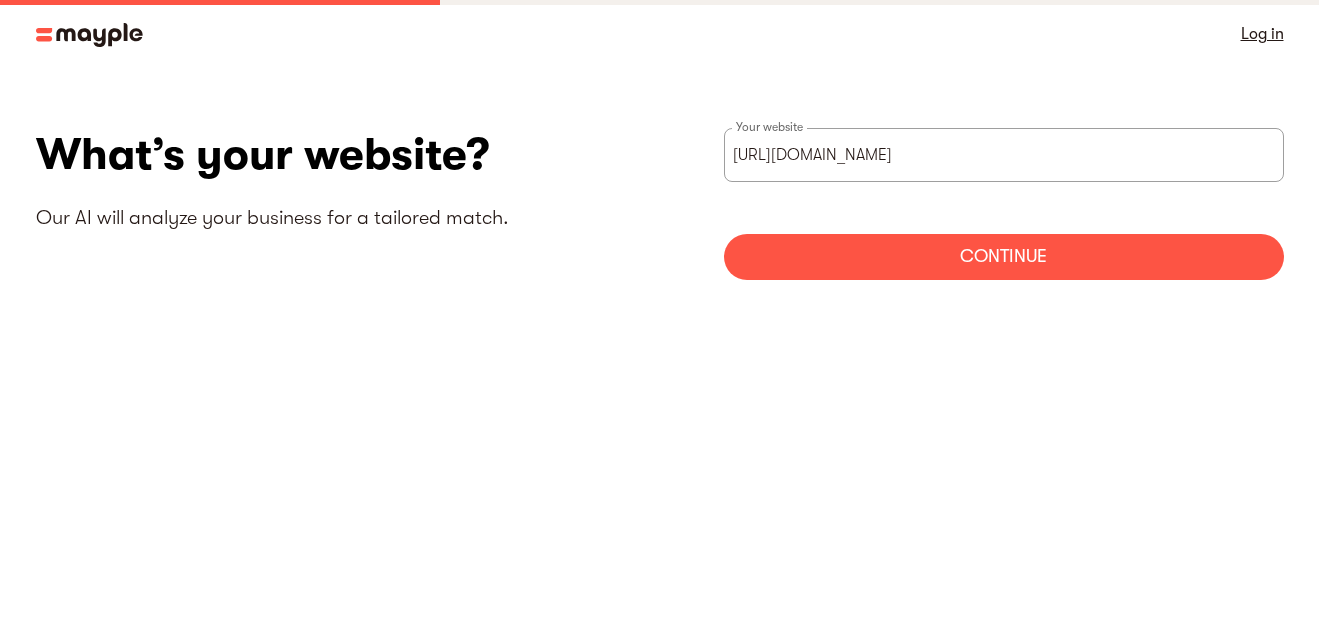 click on "Continue" at bounding box center [1004, 257] 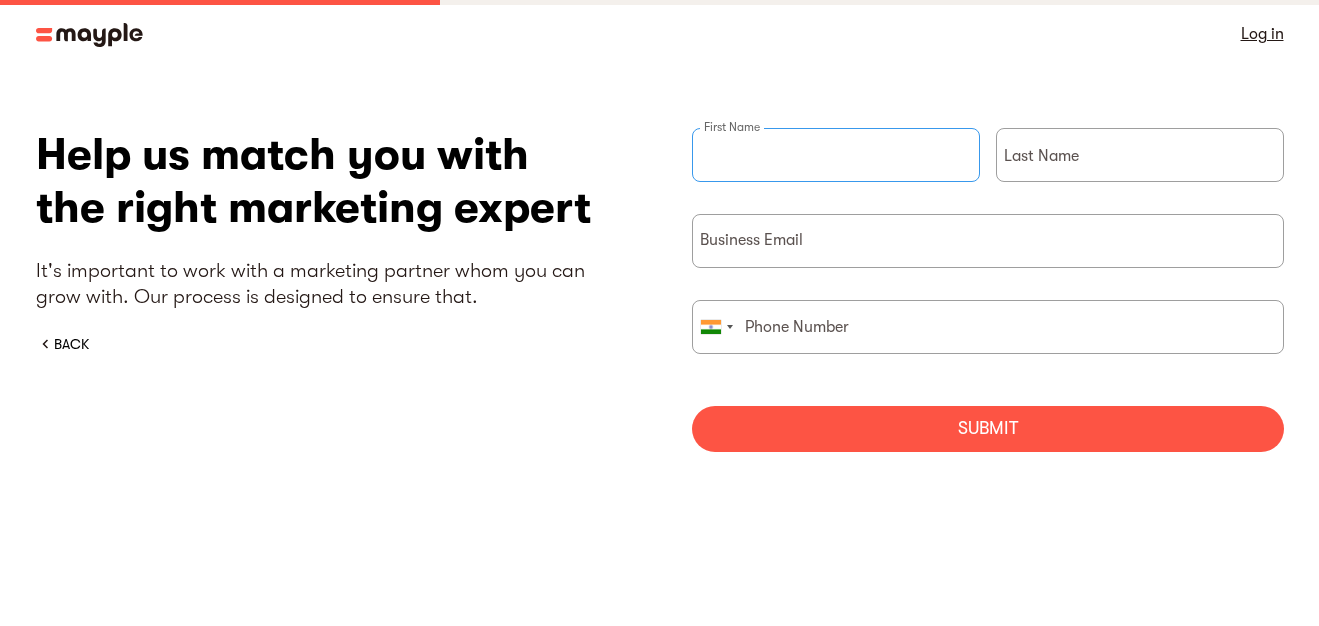 click at bounding box center [836, 155] 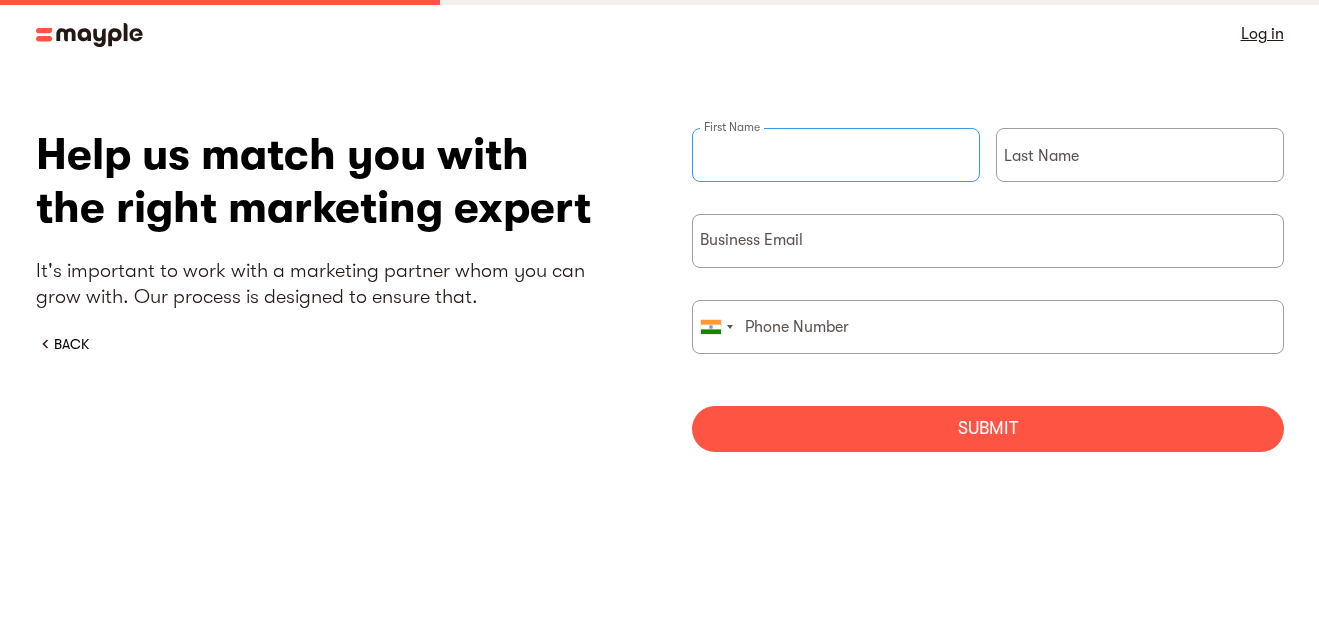 type on "[PERSON_NAME]" 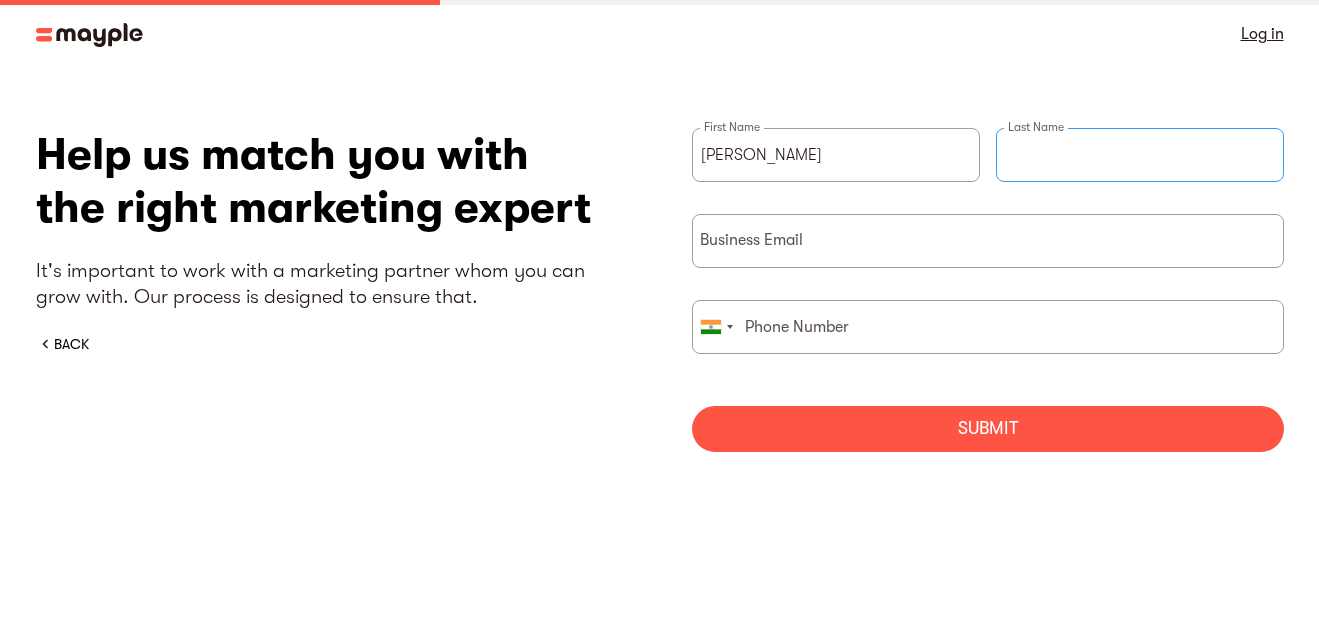 type on "[PERSON_NAME]" 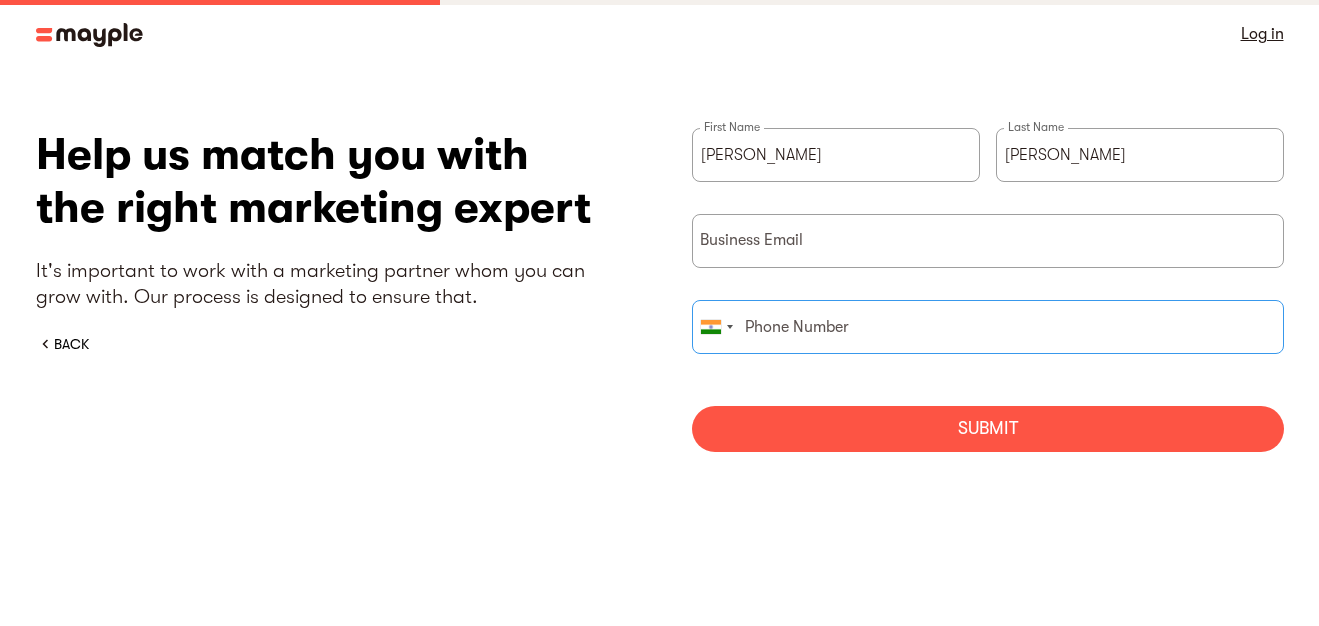 type on "08250983838" 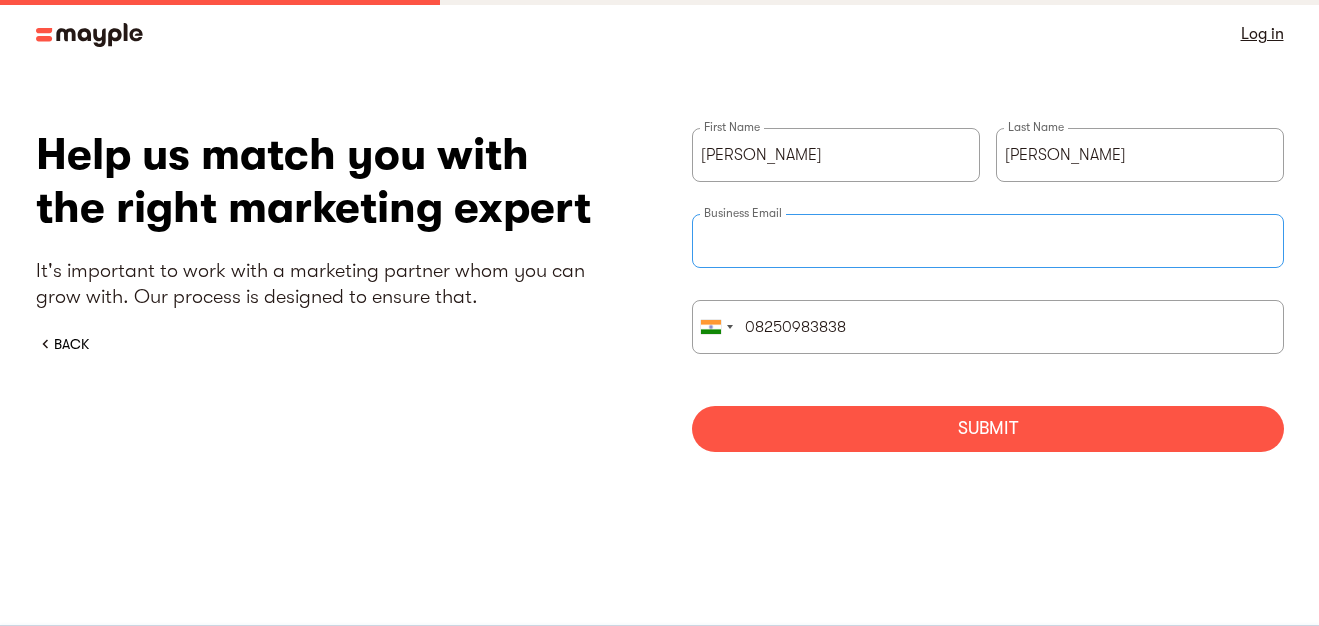 click on "Business Email" at bounding box center (988, 241) 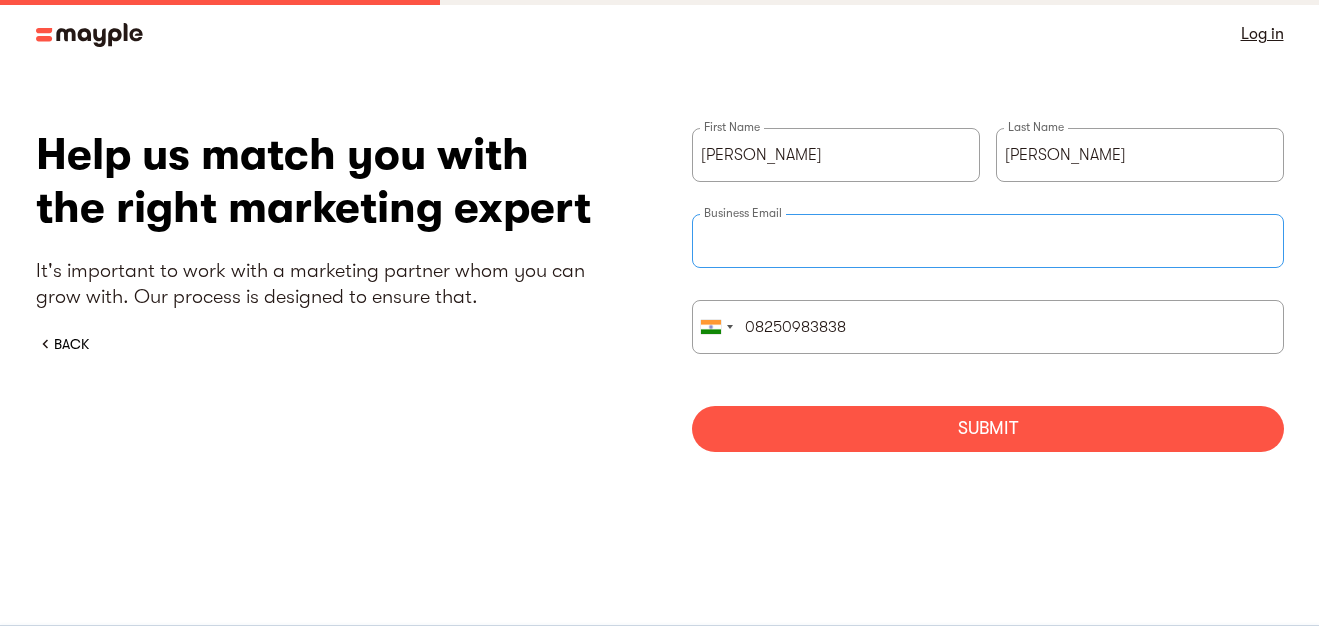 type on "[DOMAIN_NAME][EMAIL_ADDRESS][DOMAIN_NAME]" 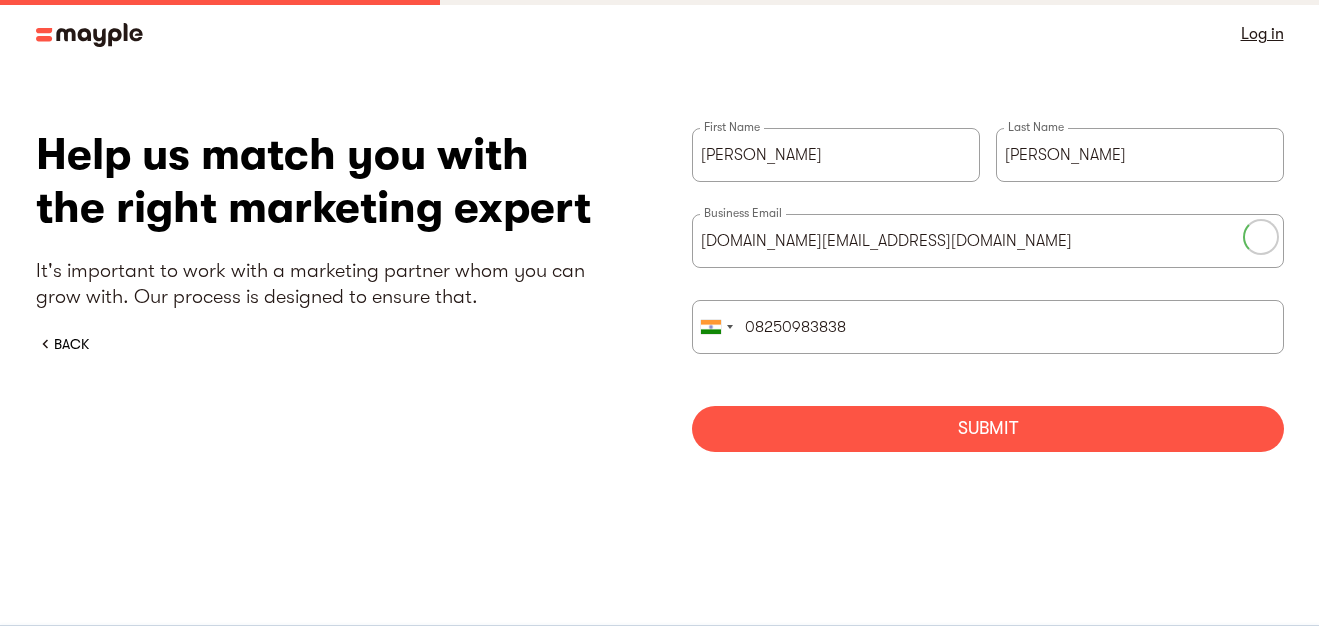 click on "Submit" at bounding box center [988, 429] 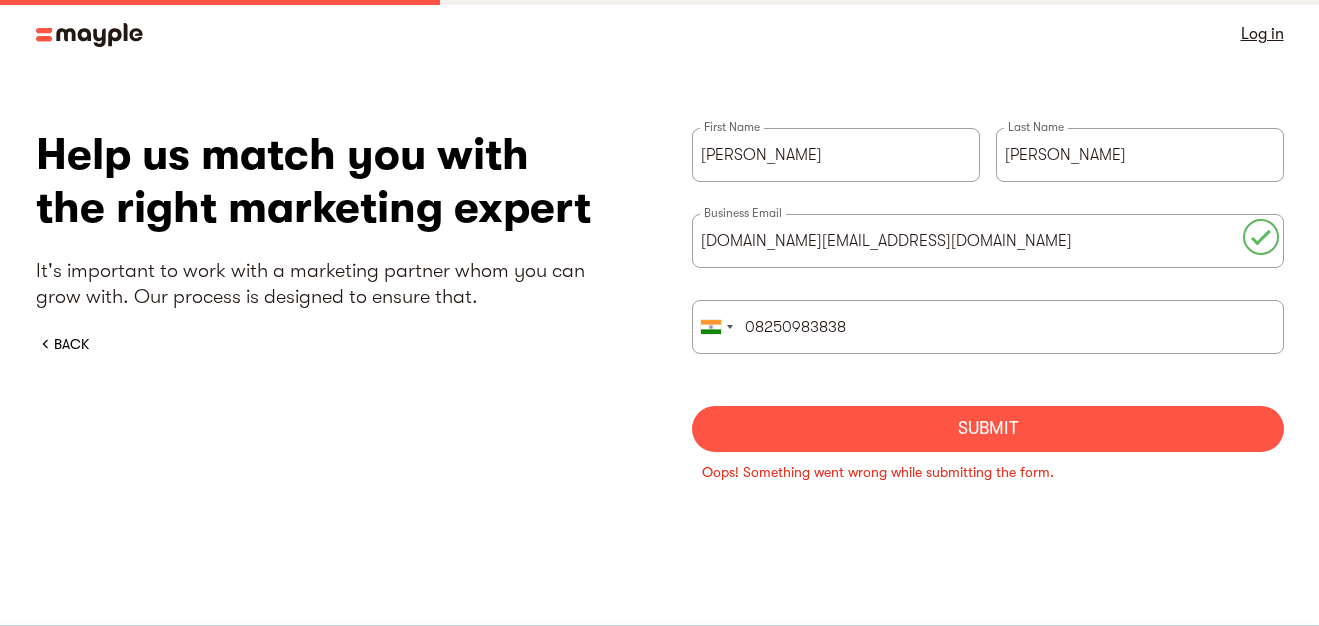 click on "Submit" at bounding box center [988, 429] 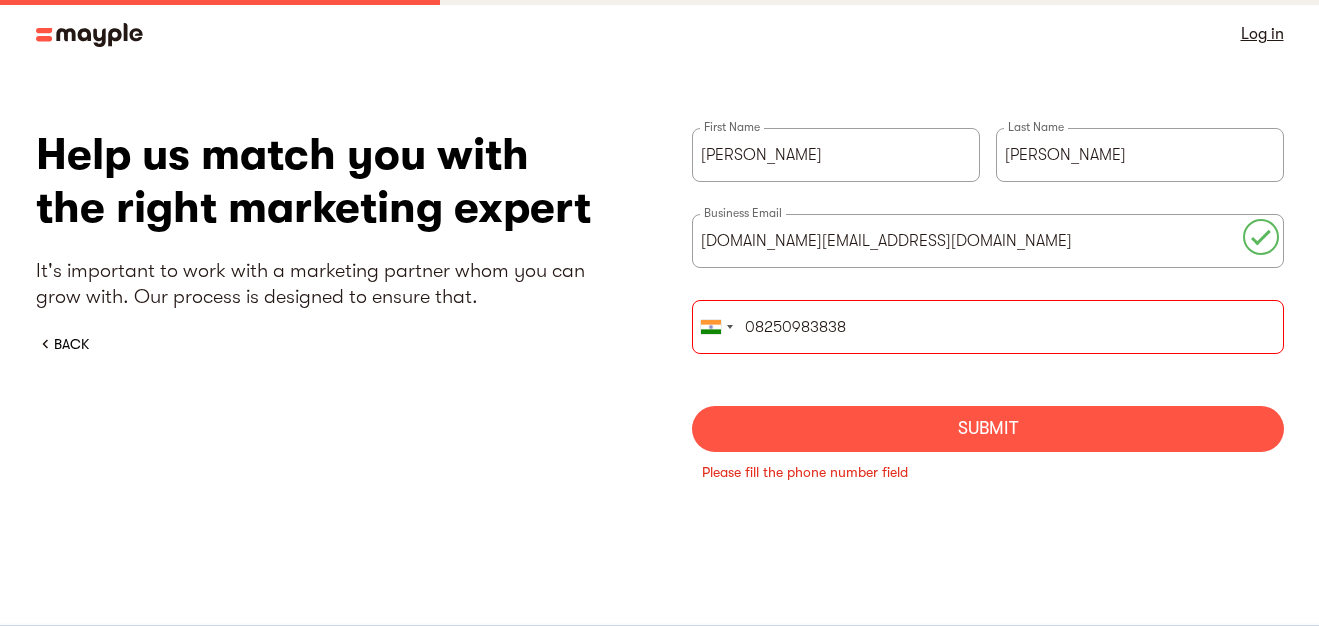 click on "08250983838" at bounding box center [988, 327] 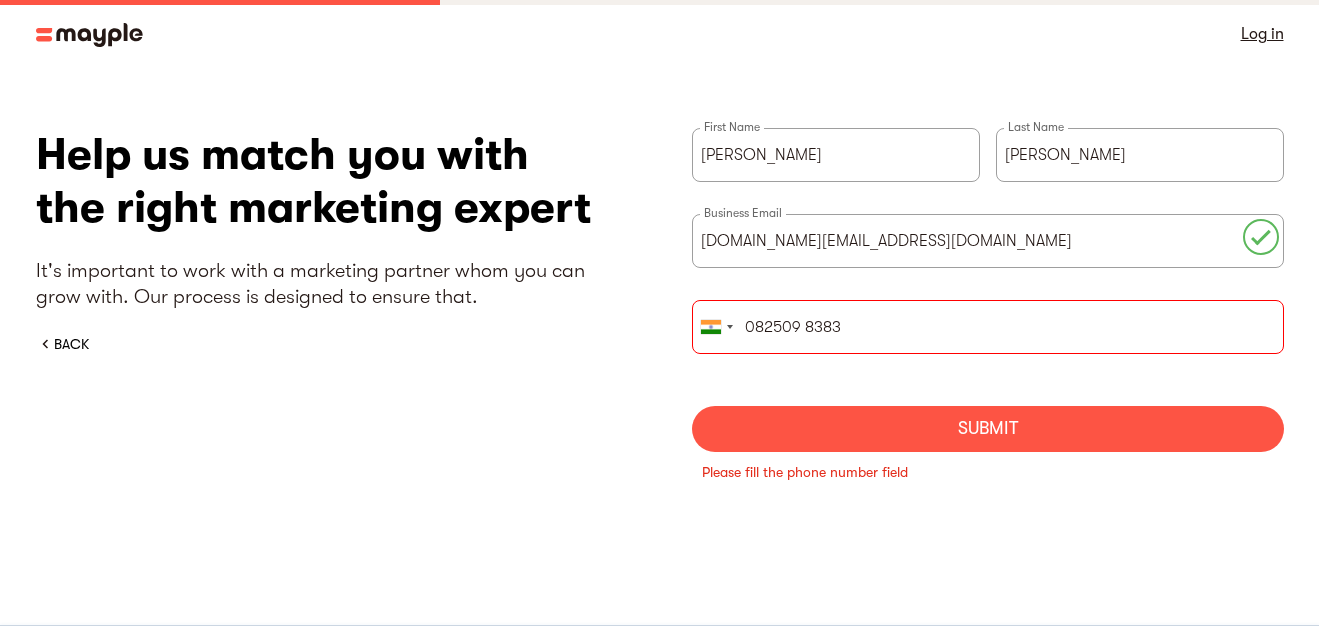 click on "Submit" at bounding box center (988, 429) 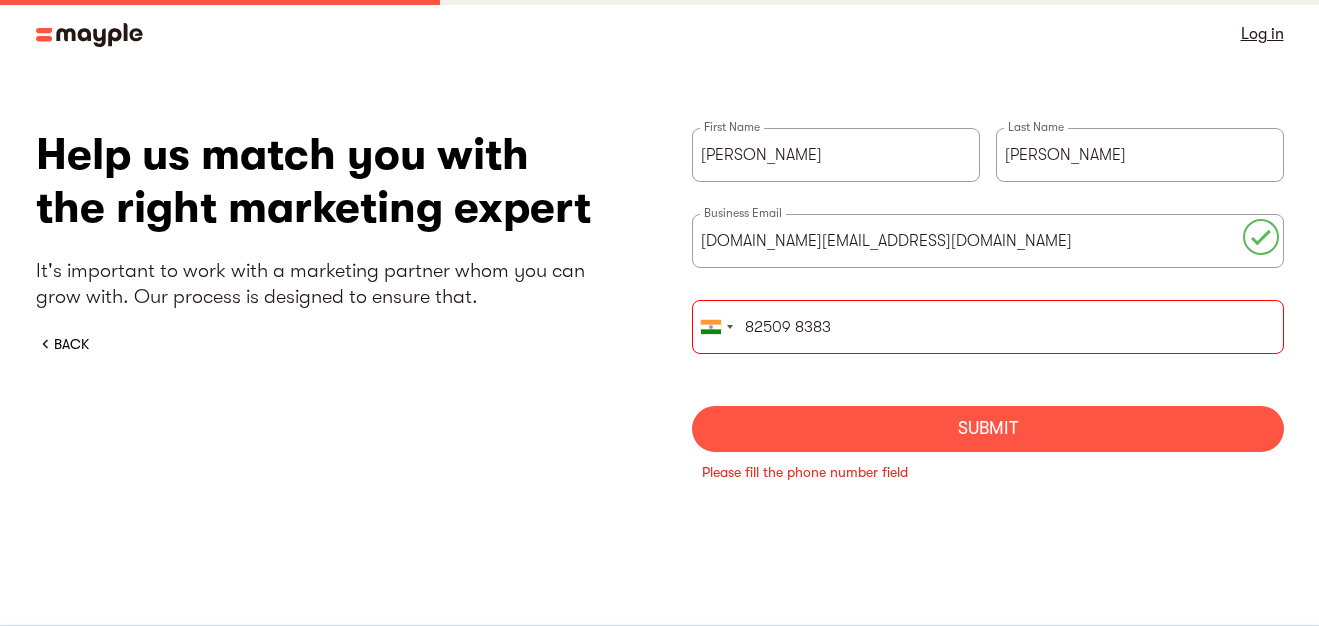 type on "82509 8383" 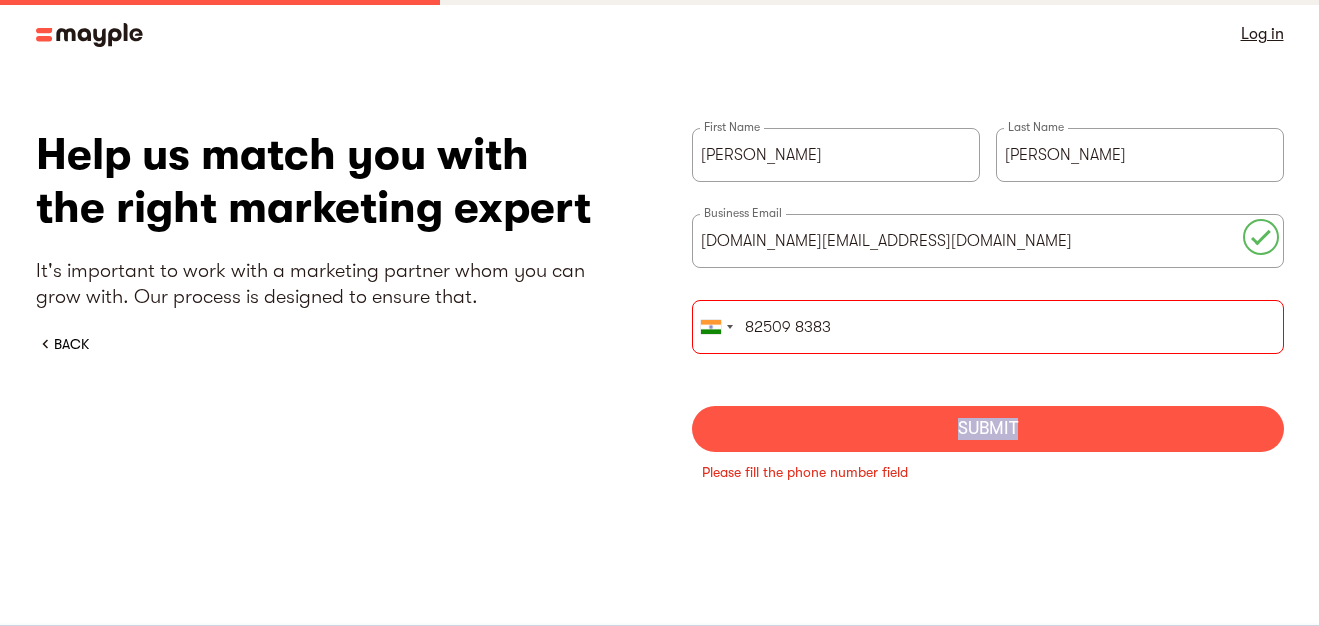 click on "Submit" at bounding box center [988, 429] 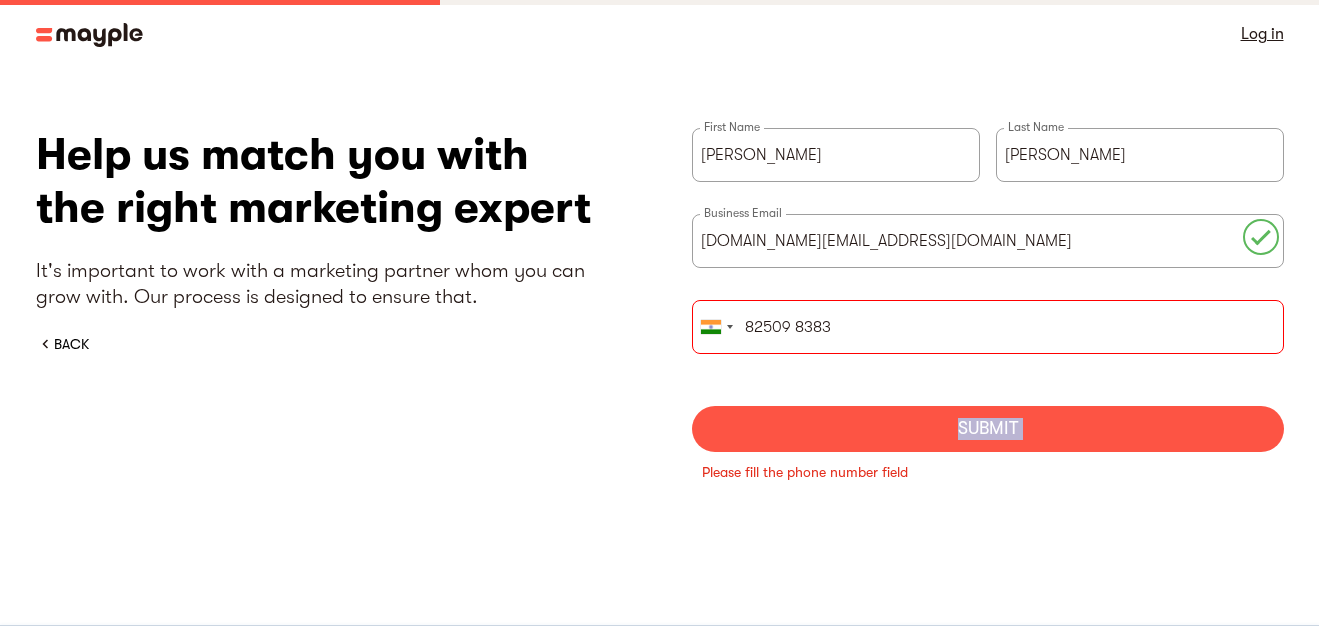 click on "Submit" at bounding box center [988, 429] 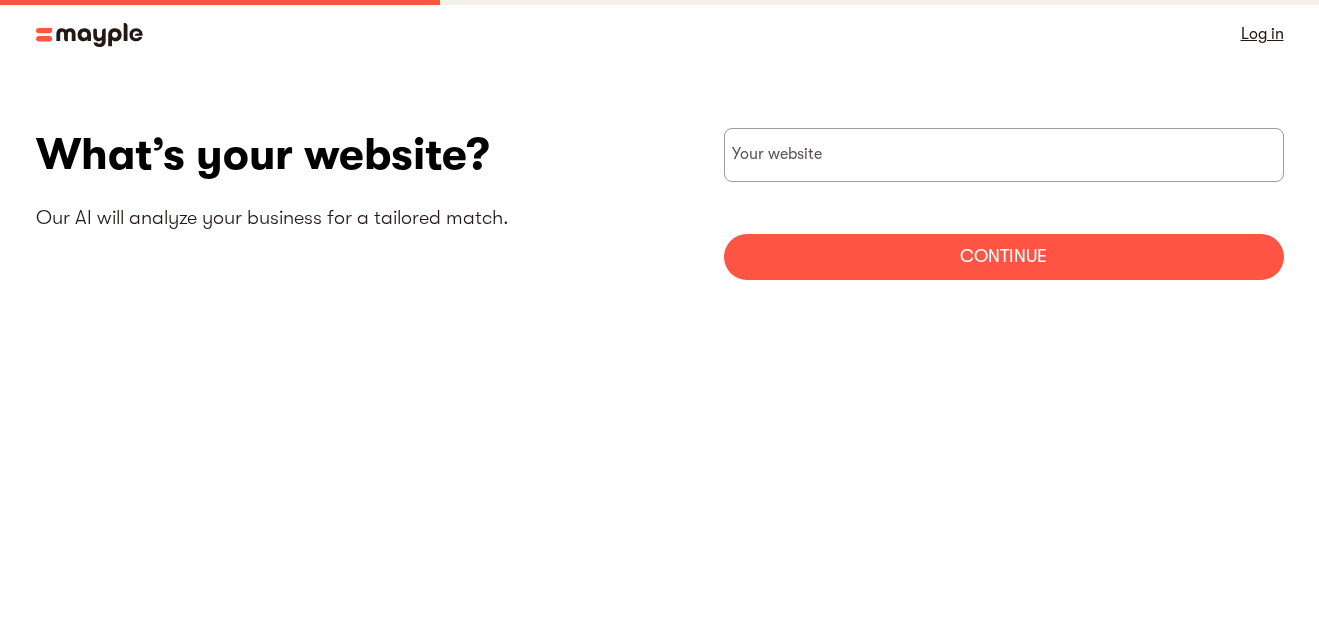 scroll, scrollTop: 0, scrollLeft: 0, axis: both 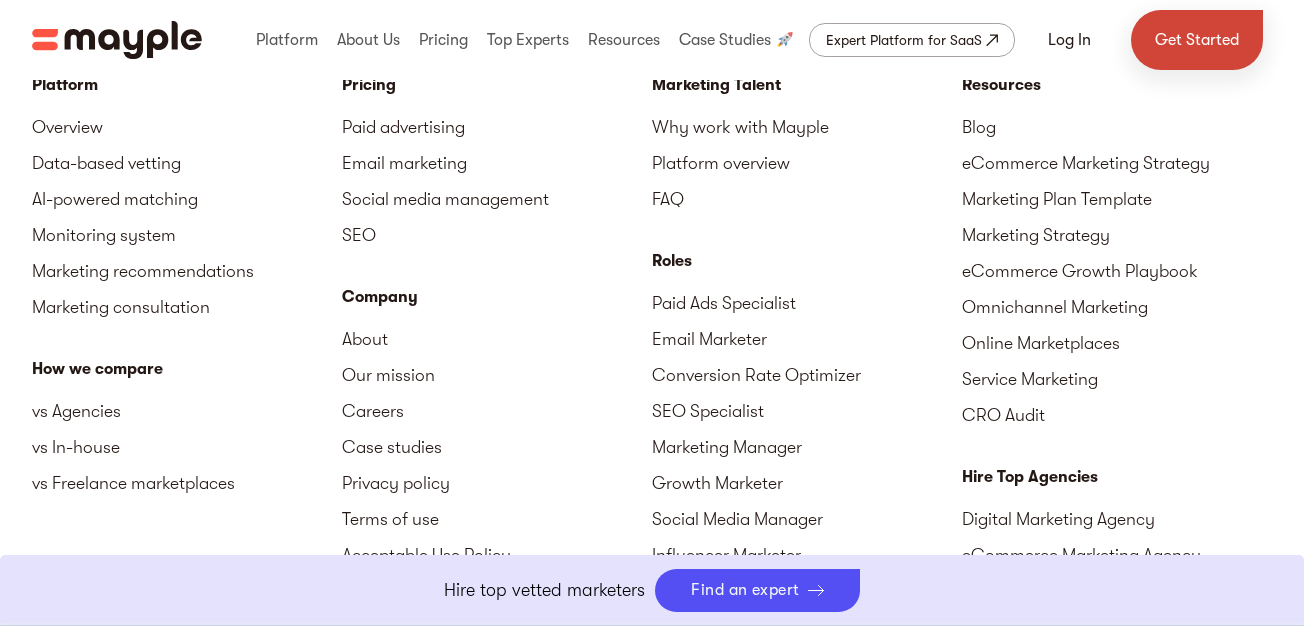 click on "Get Started" at bounding box center (1197, 40) 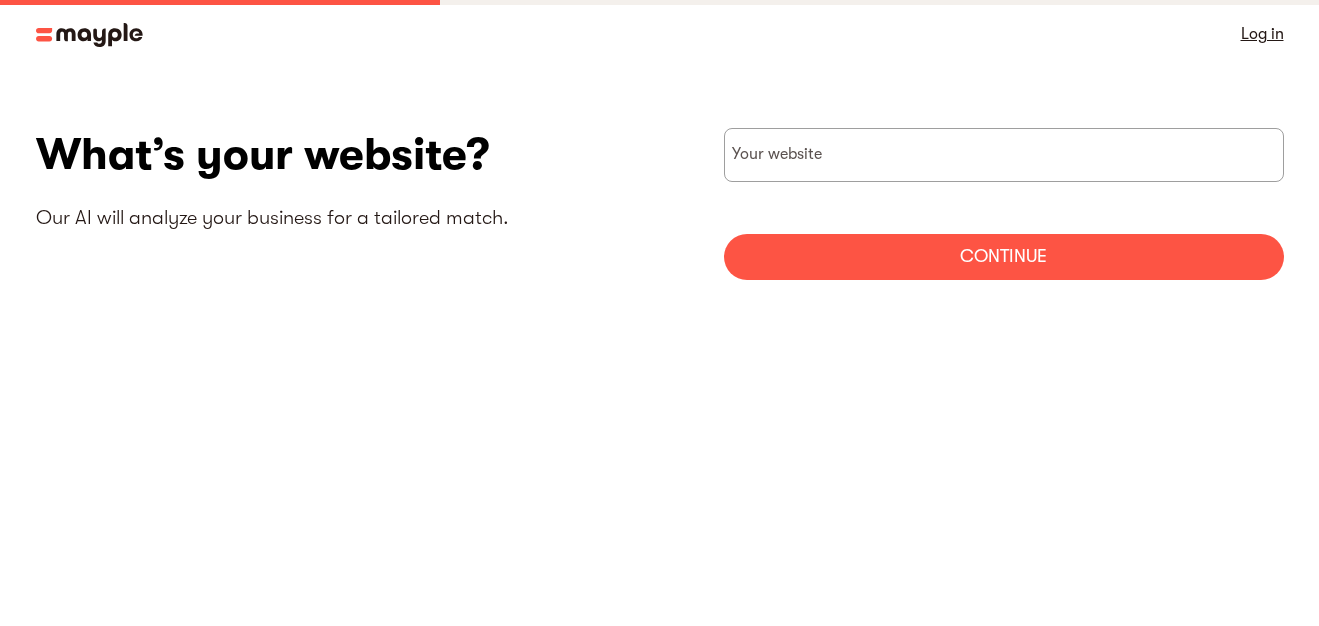 scroll, scrollTop: 0, scrollLeft: 0, axis: both 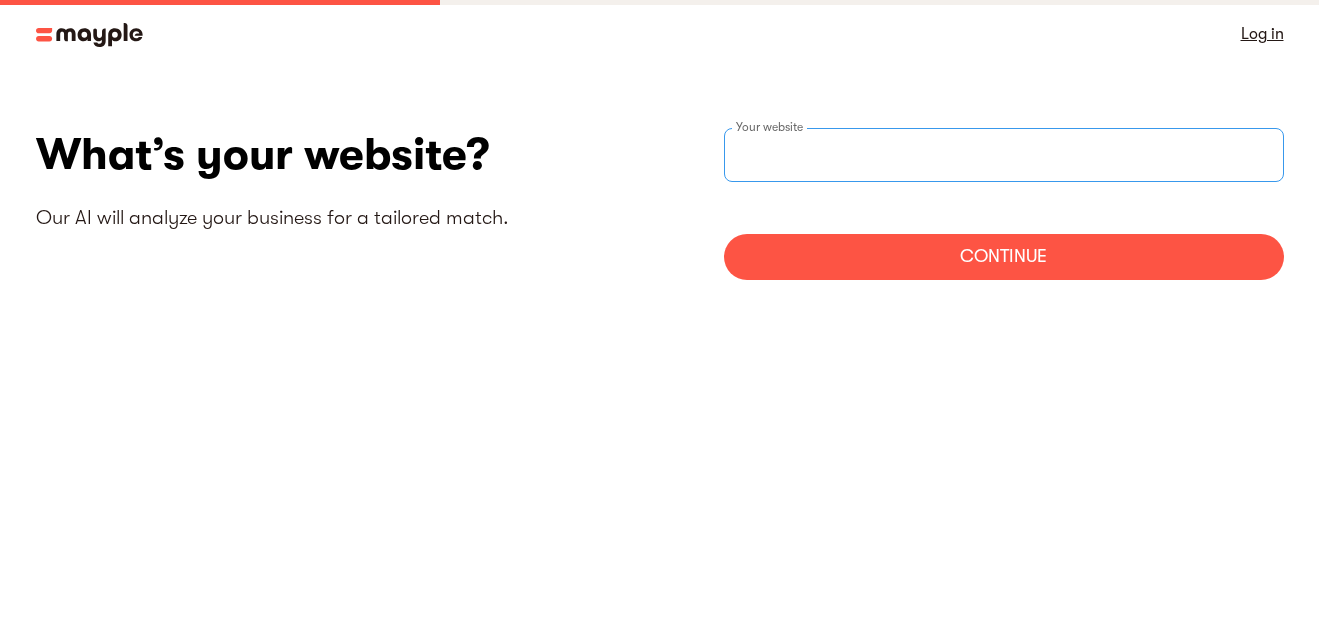 click at bounding box center (1004, 155) 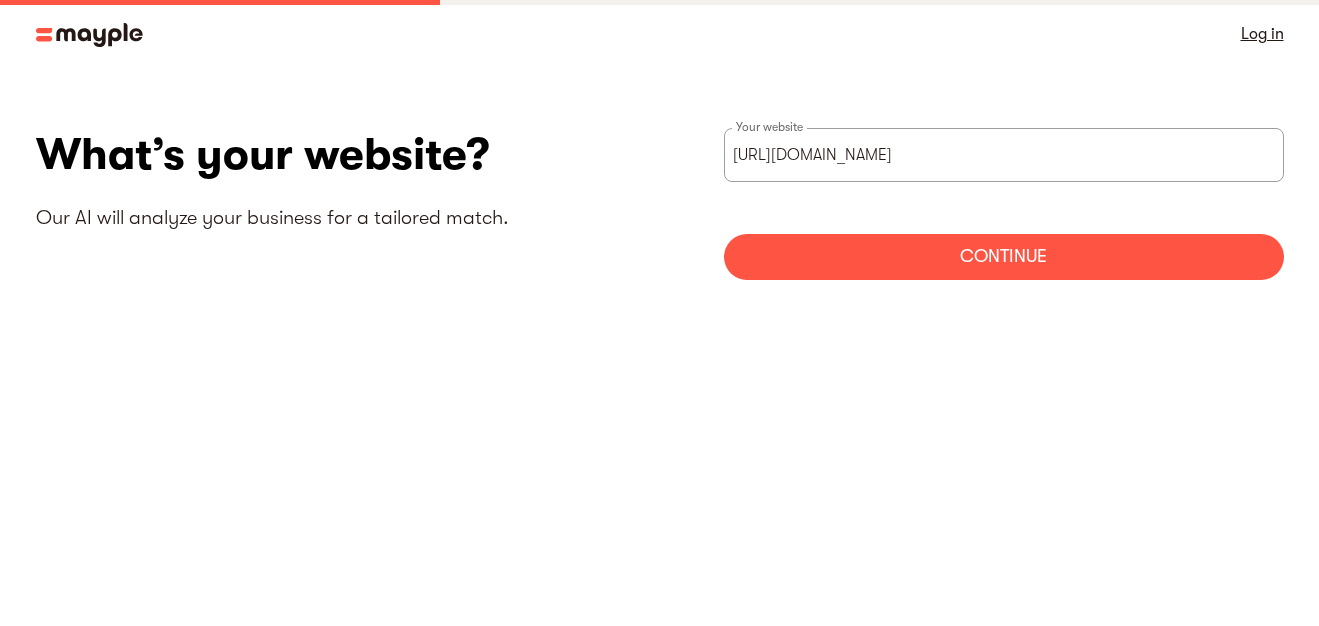 click on "Continue" at bounding box center (1004, 257) 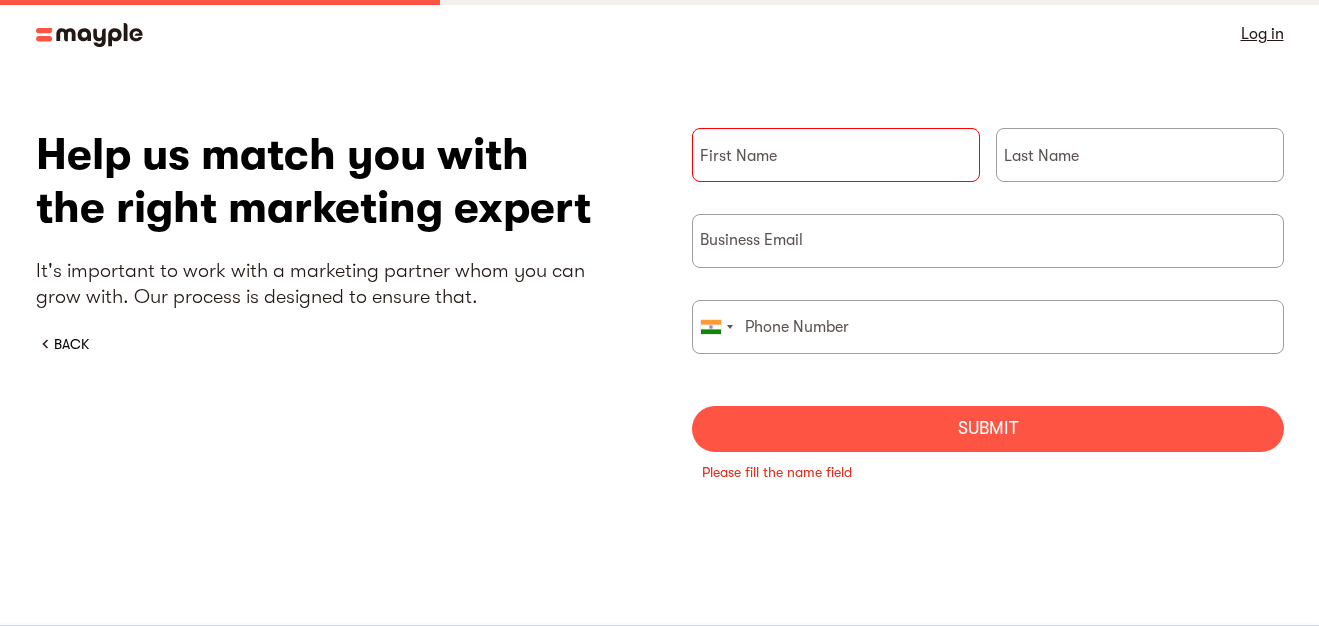 click on "Submit" at bounding box center [988, 429] 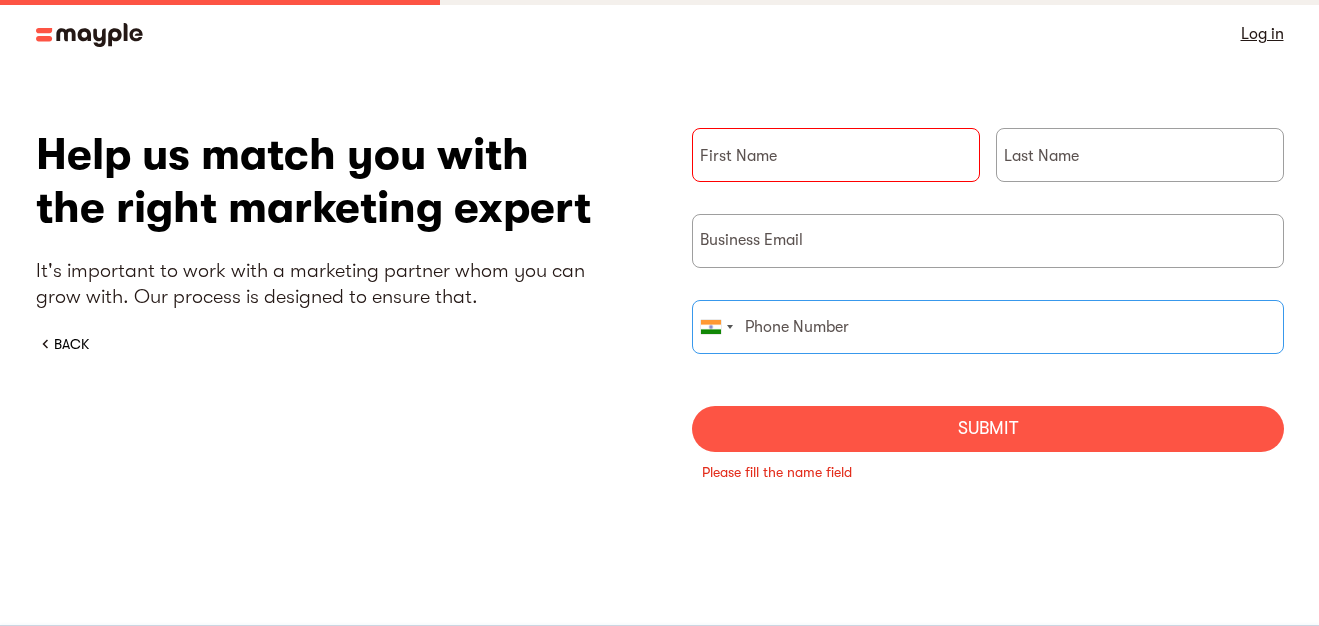 click at bounding box center (988, 327) 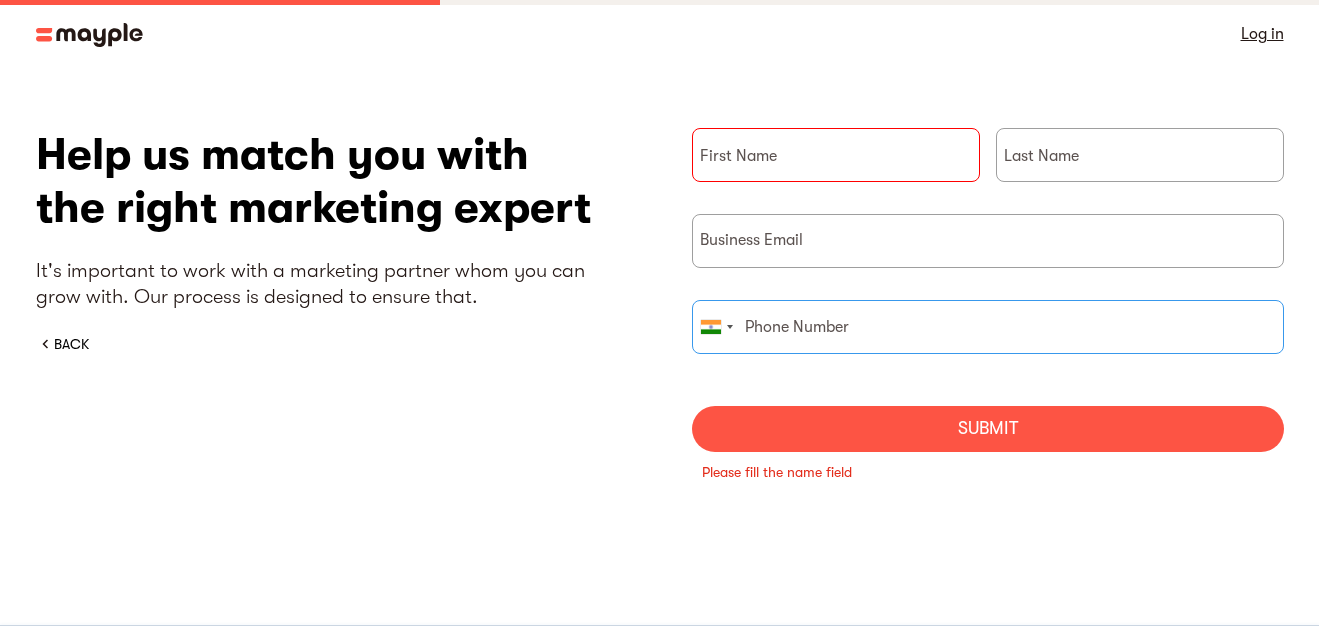type on "08250983838" 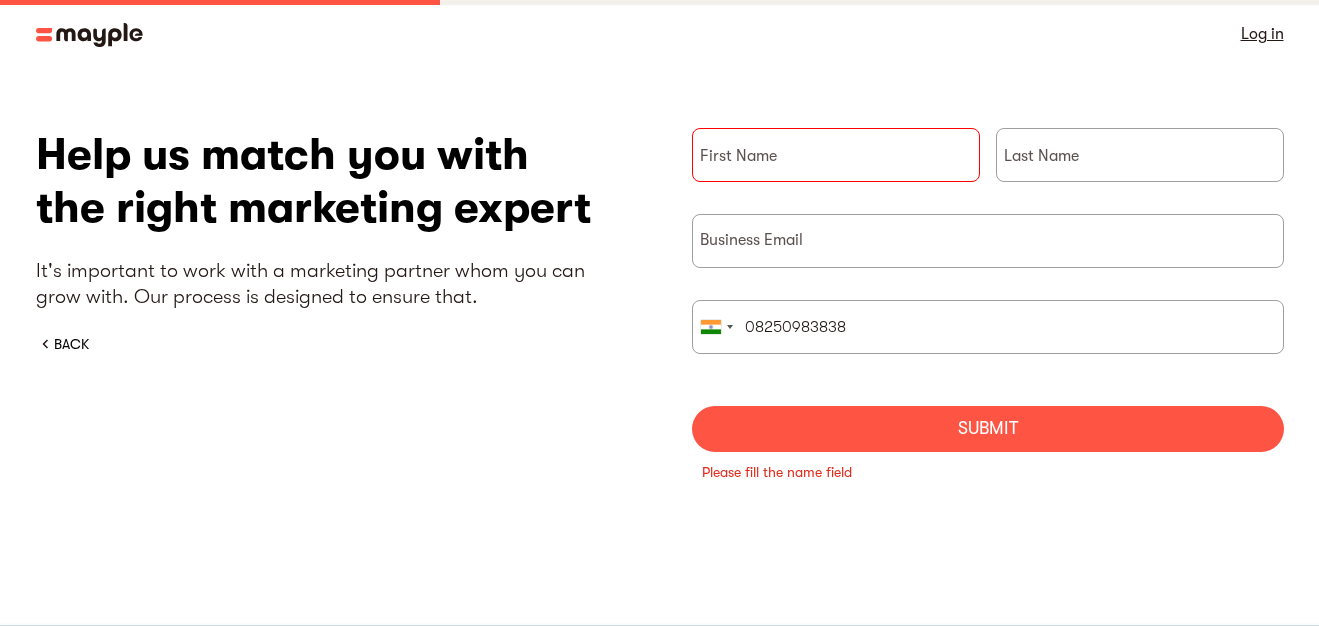 type on "Jessica" 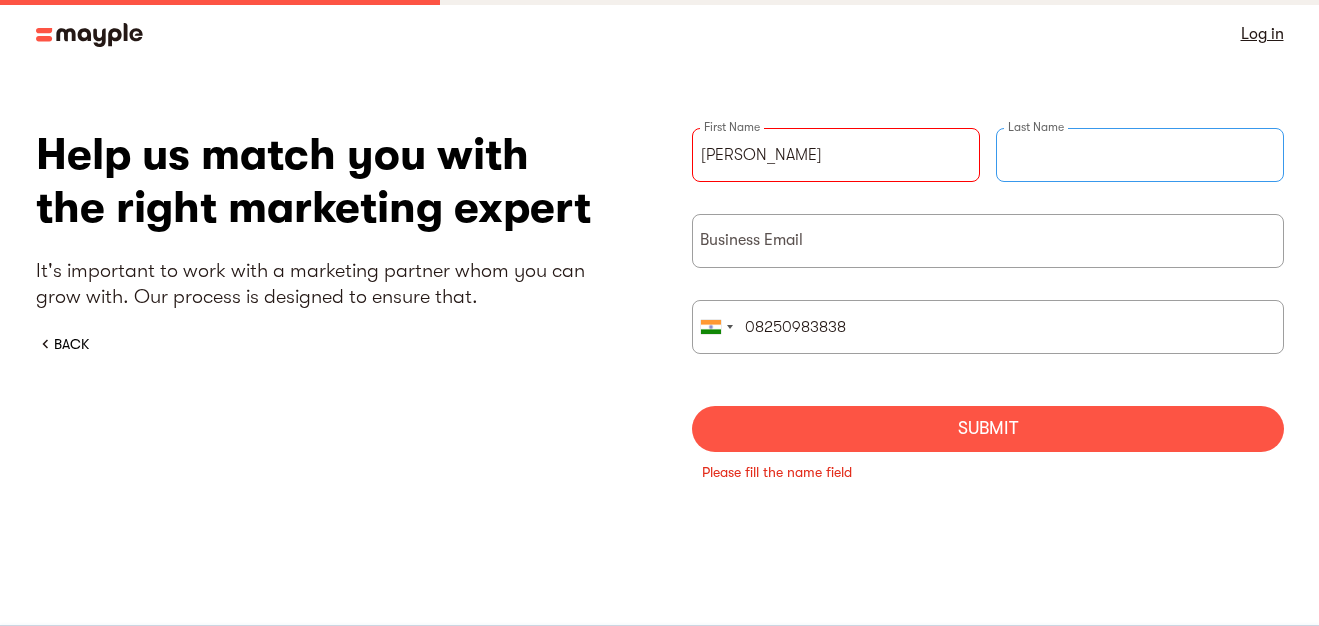 type on "Johns" 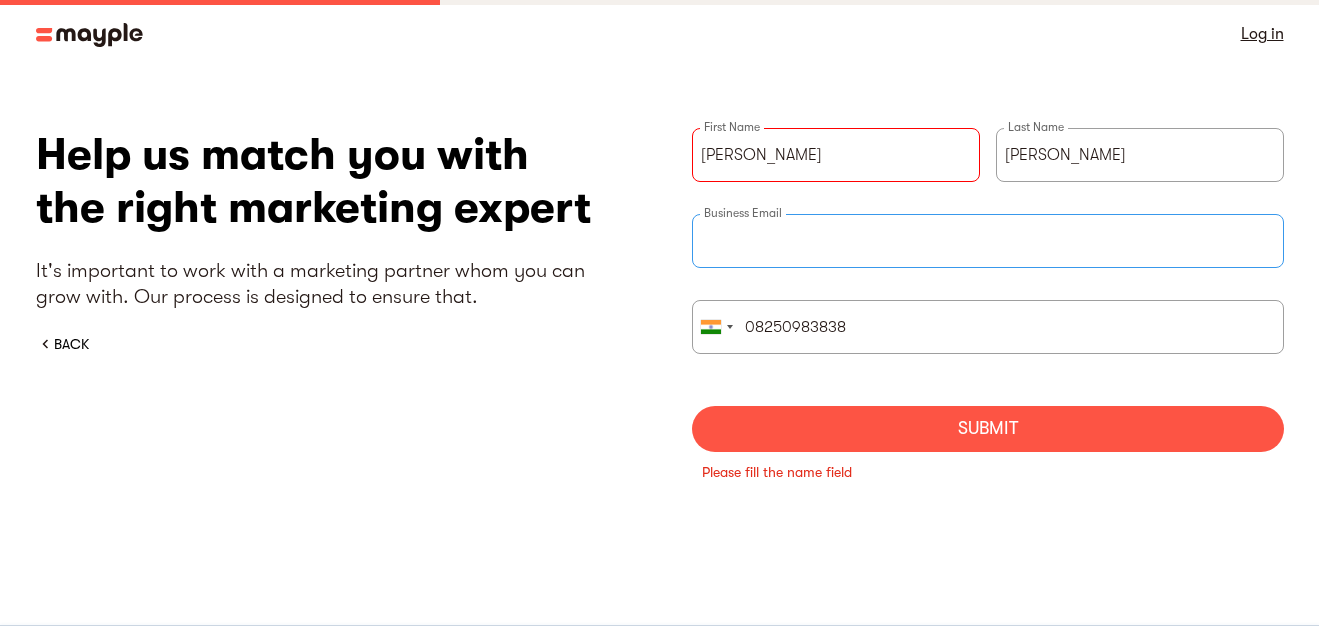 click at bounding box center (988, 241) 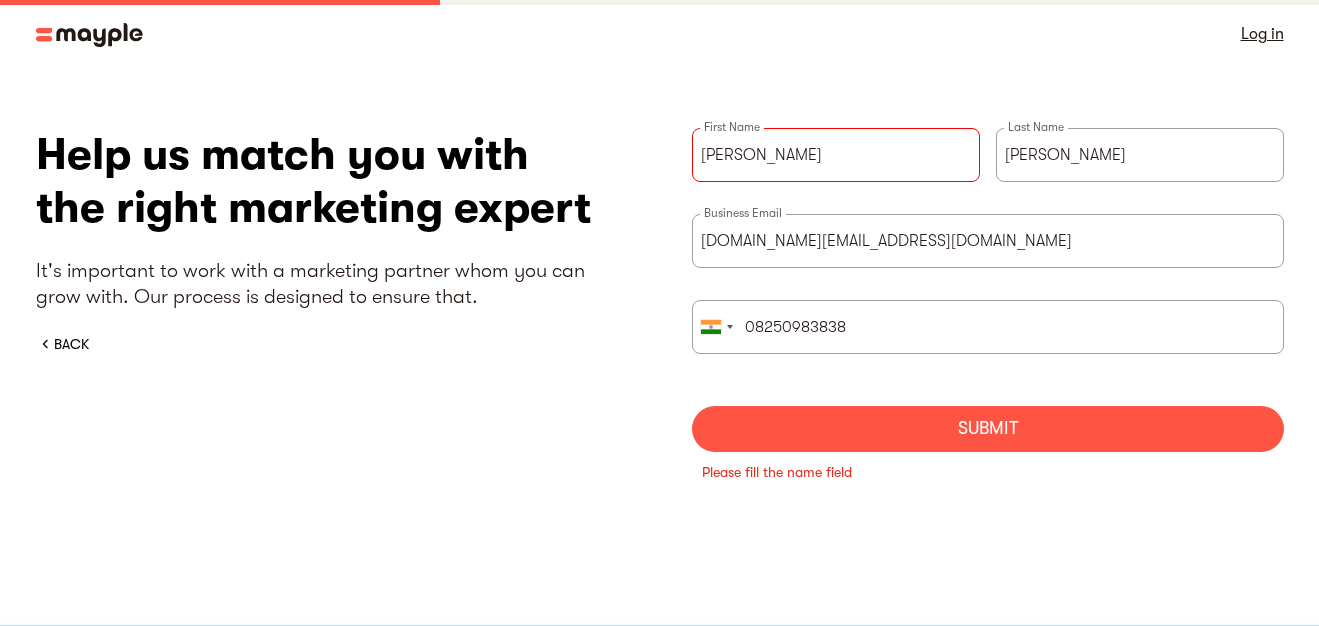 click on "Submit" at bounding box center (988, 429) 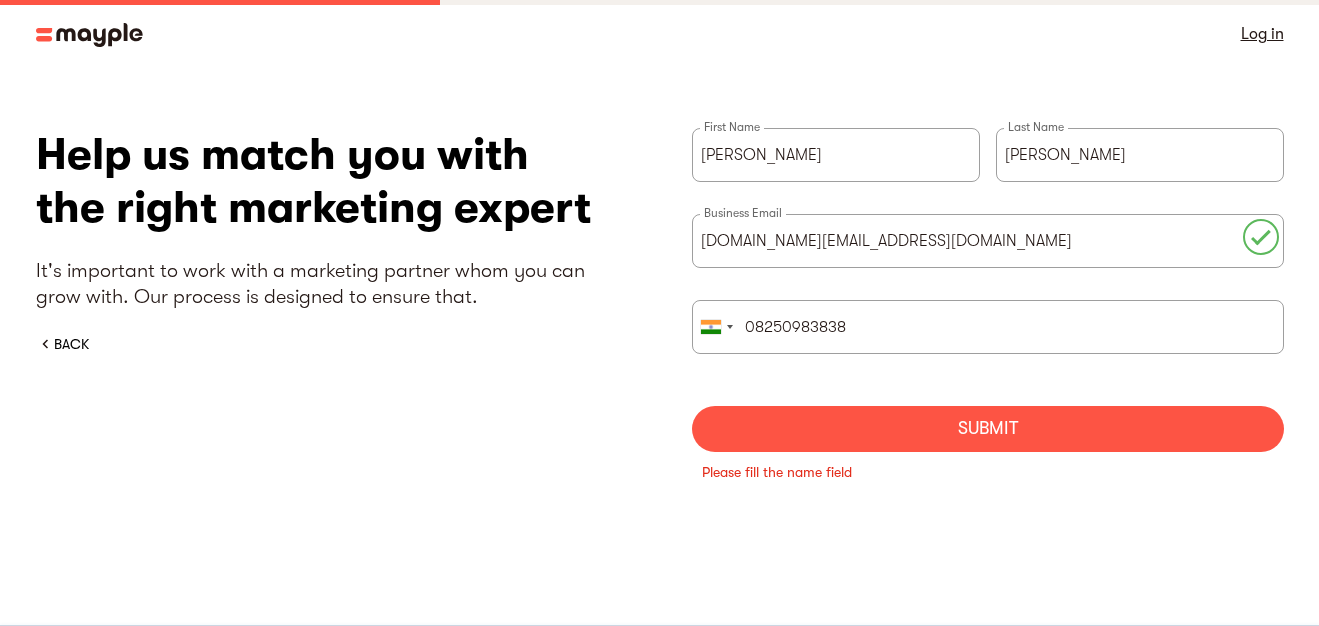 click on "Submit" at bounding box center (988, 429) 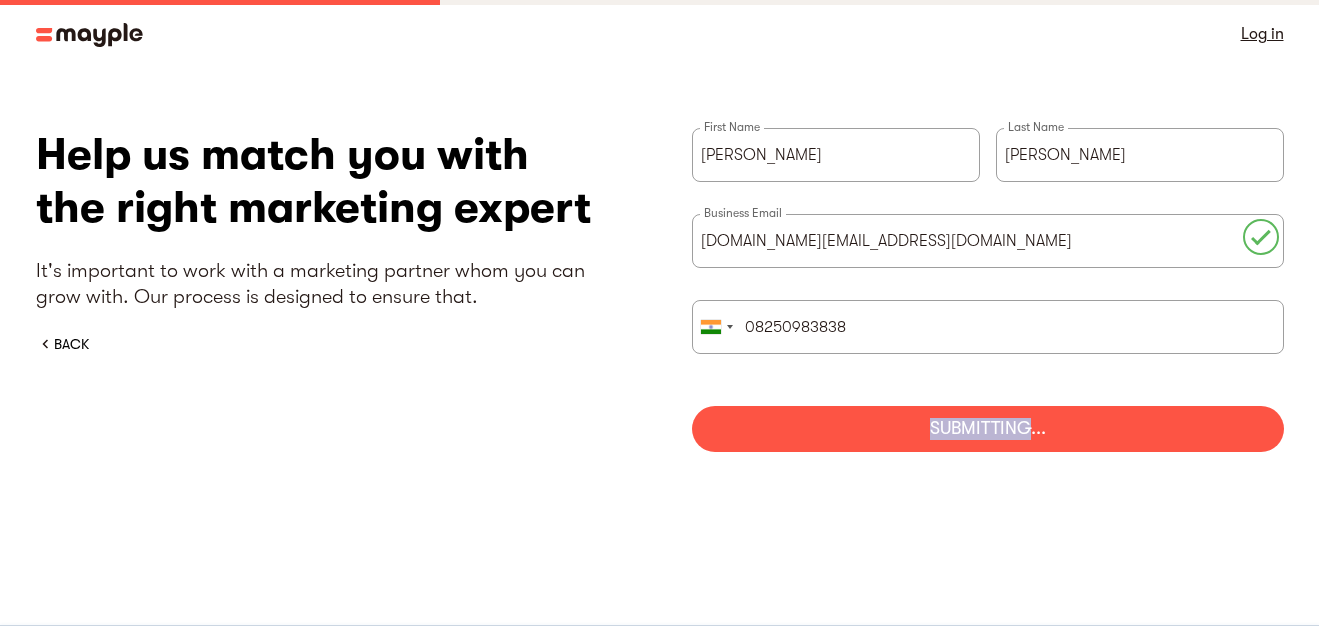 click on "Jessica First Name Johns Last Name jessicadigitalmediamarketer.uk@gmail.com Business Email United States +1 United Kingdom +44 Afghanistan (‫افغانستان‬‎) +93 Albania (Shqipëri) +355 Algeria (‫الجزائر‬‎) +213 American Samoa +1 Andorra +376 Angola +244 Anguilla +1 Antigua and Barbuda +1 Argentina +54 Armenia (Հայաստան) +374 Aruba +297 Ascension Island +247 Australia +61 Austria (Österreich) +43 Azerbaijan (Azərbaycan) +994 Bahamas +1 Bahrain (‫البحرين‬‎) +973 Bangladesh (বাংলাদেশ) +880 Barbados +1 Belarus (Беларусь) +375 Belgium (België) +32 Belize +501 Benin (Bénin) +229 Bermuda +1 Bhutan (འབྲུག) +975 Bolivia +591 Bosnia and Herzegovina (Босна и Херцеговина) +387 Botswana +267 Brazil (Brasil) +55 British Indian Ocean Territory +246 British Virgin Islands +1 Brunei +673 Bulgaria (България) +359 Burkina Faso +226 Burundi (Uburundi) +257 Cambodia (កម្ពុជា) +855 Cameroon (Cameroun) +237 +1" at bounding box center (988, 290) 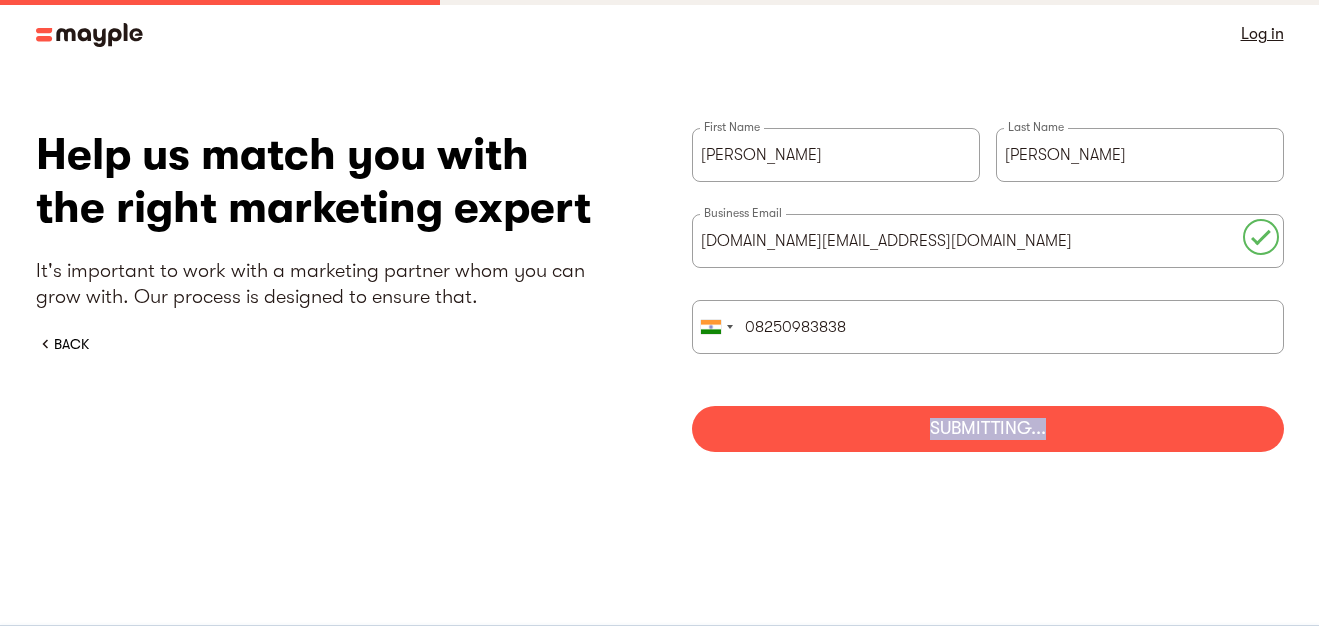 click on "Jessica First Name Johns Last Name jessicadigitalmediamarketer.uk@gmail.com Business Email United States +1 United Kingdom +44 Afghanistan (‫افغانستان‬‎) +93 Albania (Shqipëri) +355 Algeria (‫الجزائر‬‎) +213 American Samoa +1 Andorra +376 Angola +244 Anguilla +1 Antigua and Barbuda +1 Argentina +54 Armenia (Հայաստան) +374 Aruba +297 Ascension Island +247 Australia +61 Austria (Österreich) +43 Azerbaijan (Azərbaycan) +994 Bahamas +1 Bahrain (‫البحرين‬‎) +973 Bangladesh (বাংলাদেশ) +880 Barbados +1 Belarus (Беларусь) +375 Belgium (België) +32 Belize +501 Benin (Bénin) +229 Bermuda +1 Bhutan (འབྲུག) +975 Bolivia +591 Bosnia and Herzegovina (Босна и Херцеговина) +387 Botswana +267 Brazil (Brasil) +55 British Indian Ocean Territory +246 British Virgin Islands +1 Brunei +673 Bulgaria (България) +359 Burkina Faso +226 Burundi (Uburundi) +257 Cambodia (កម្ពុជា) +855 Cameroon (Cameroun) +237 +1" at bounding box center [988, 290] 